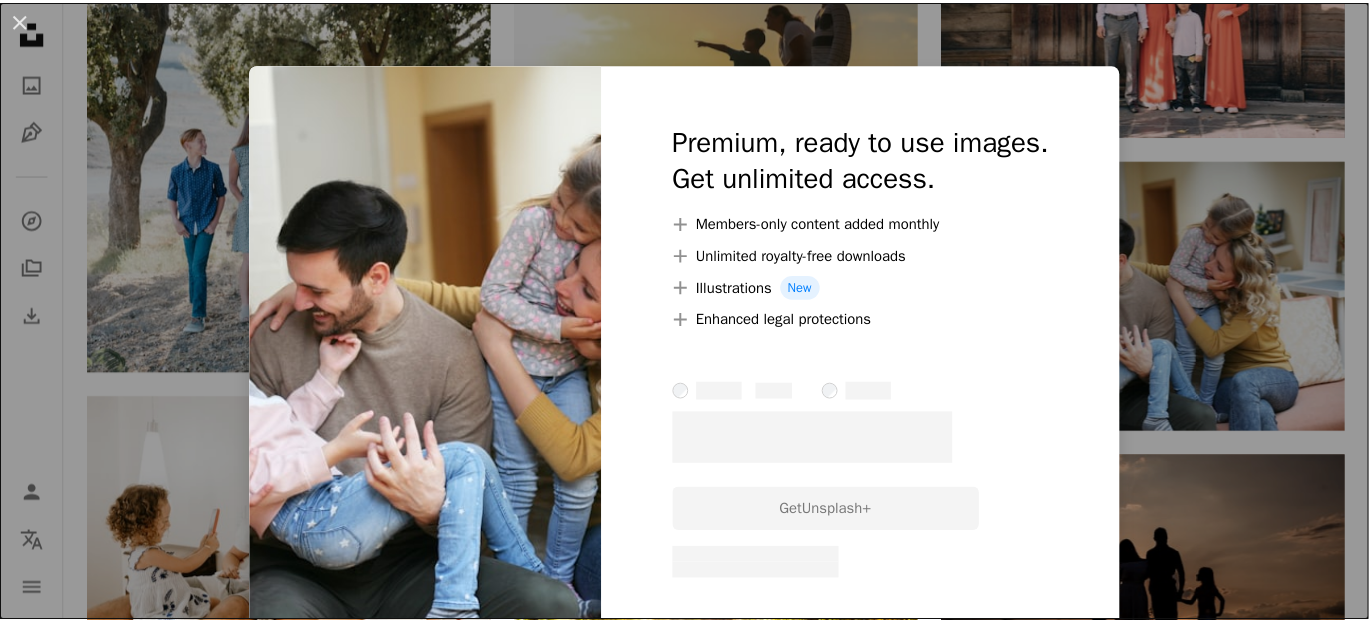 scroll, scrollTop: 5846, scrollLeft: 0, axis: vertical 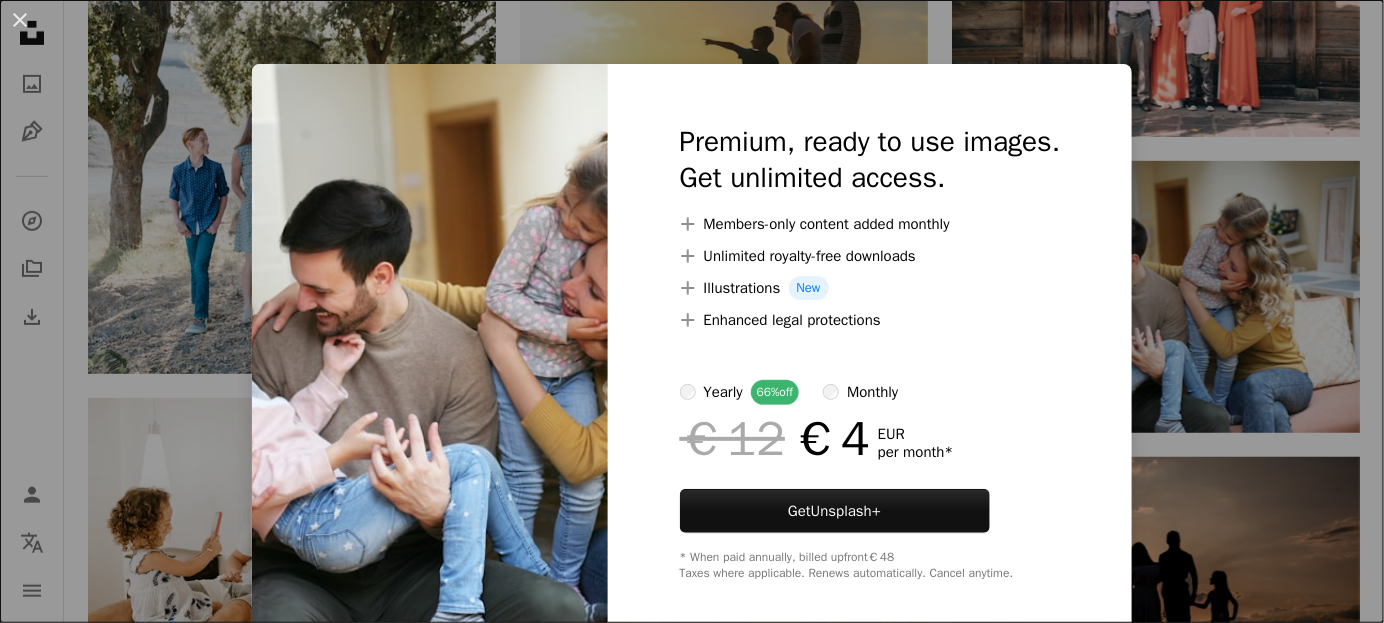 click on "An X shape Premium, ready to use images. Get unlimited access. A plus sign Members-only content added monthly A plus sign Unlimited royalty-free downloads A plus sign Illustrations  New A plus sign Enhanced legal protections yearly 66%  off monthly €12   €4 EUR per month * Get  Unsplash+ * When paid annually, billed upfront  €48 Taxes where applicable. Renews automatically. Cancel anytime." at bounding box center [692, 311] 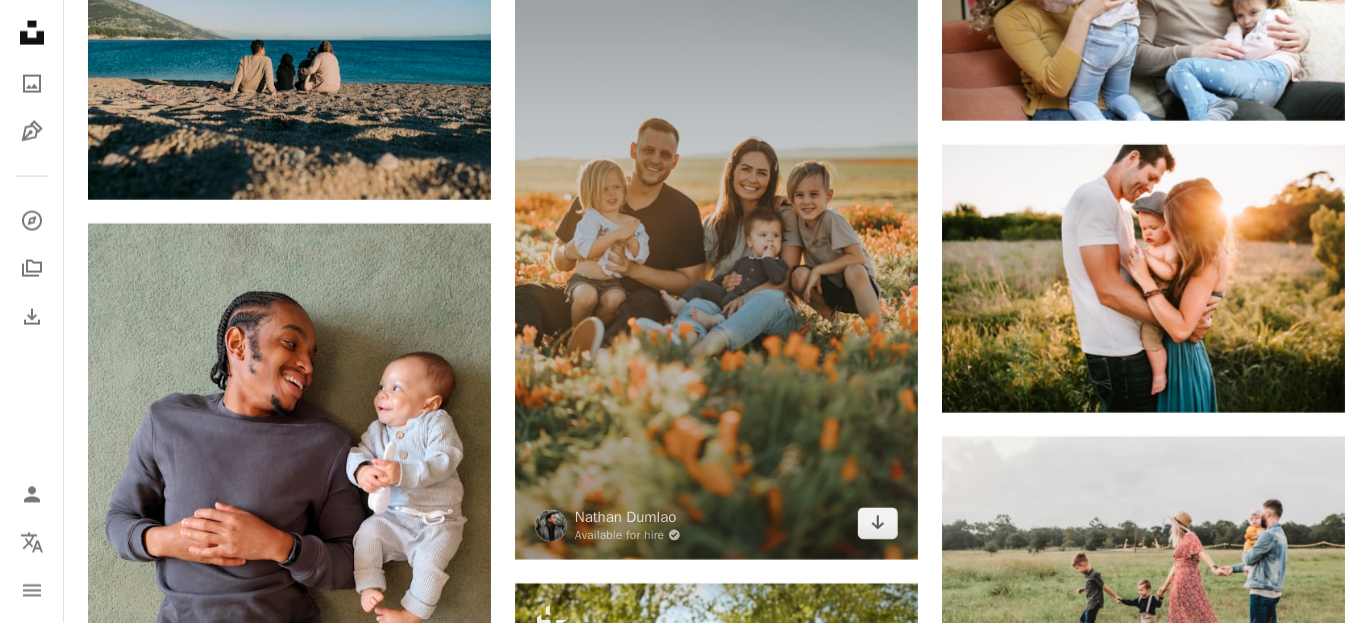 scroll, scrollTop: 1596, scrollLeft: 0, axis: vertical 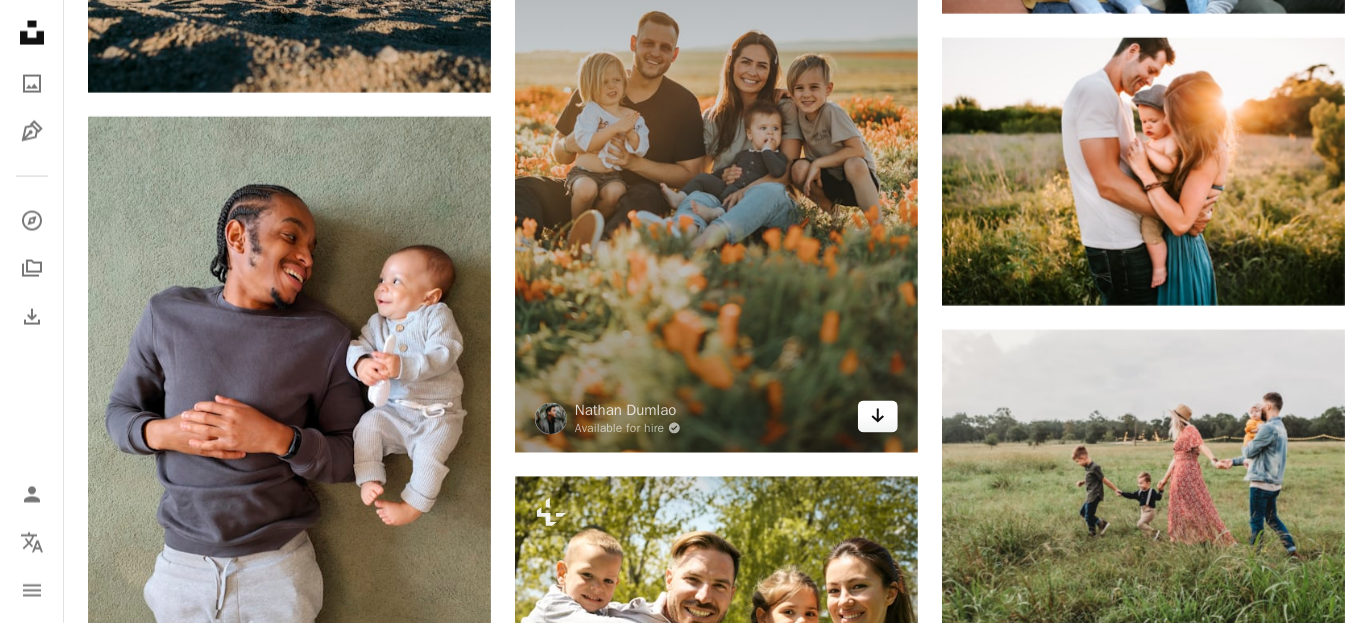 click on "Arrow pointing down" 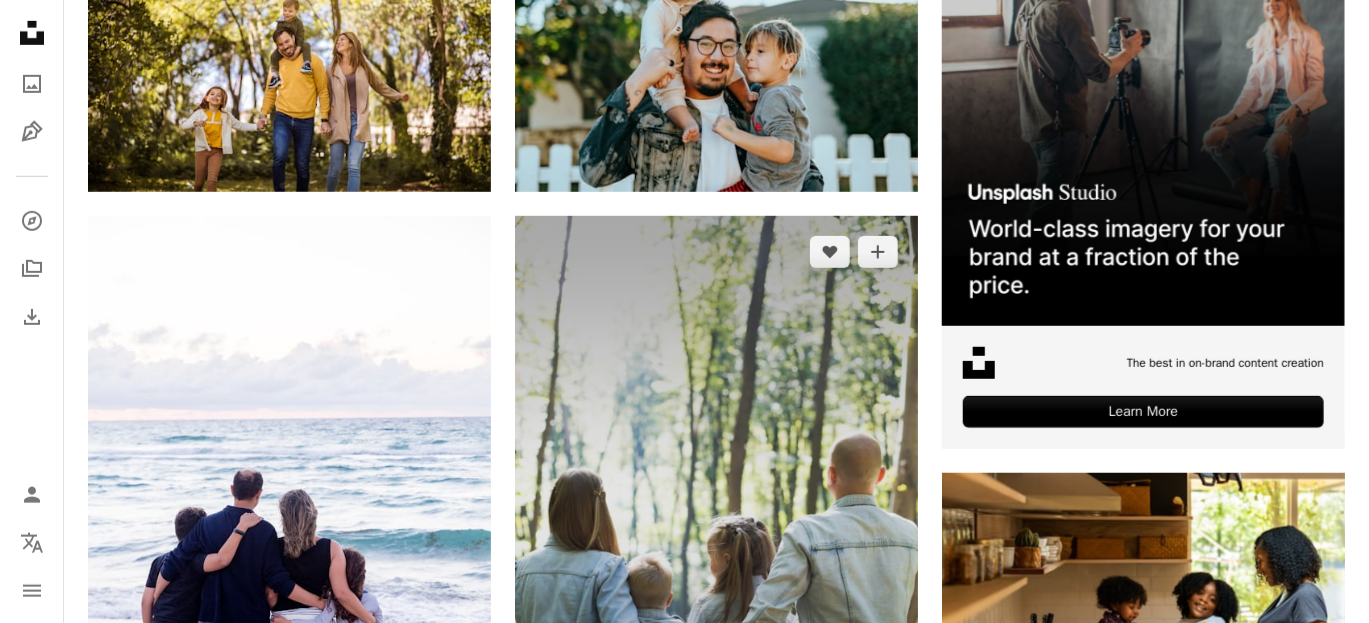 scroll, scrollTop: 0, scrollLeft: 0, axis: both 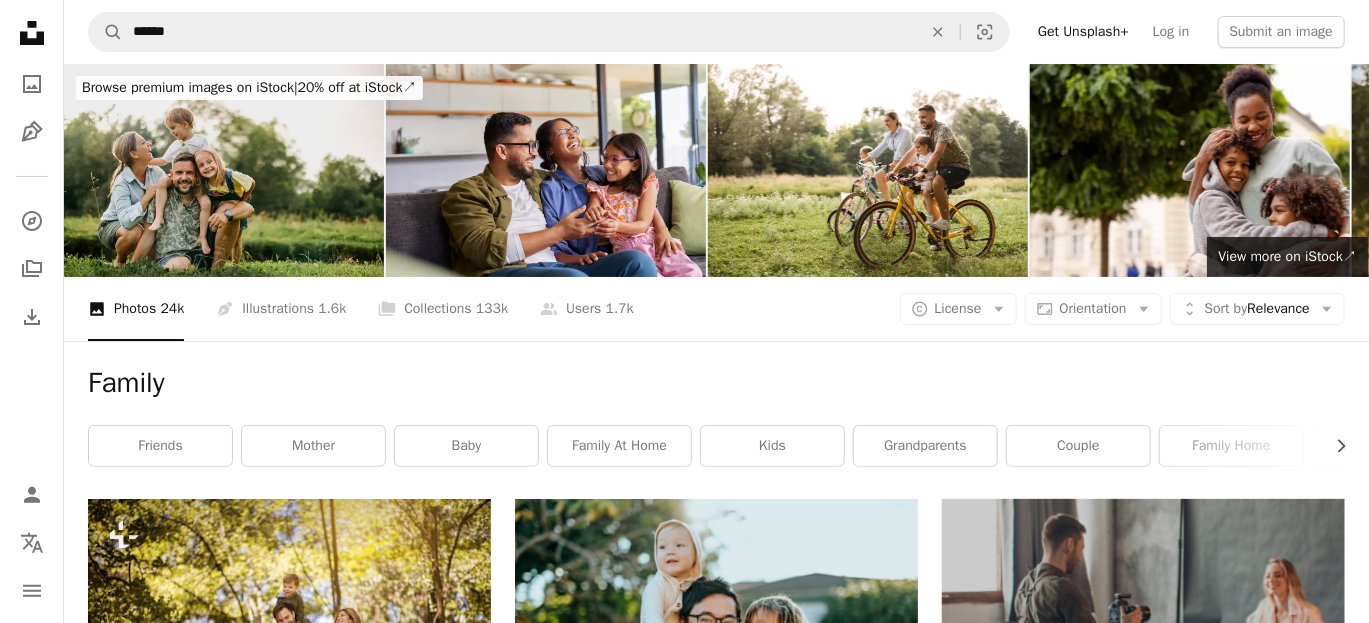 click at bounding box center [224, 170] 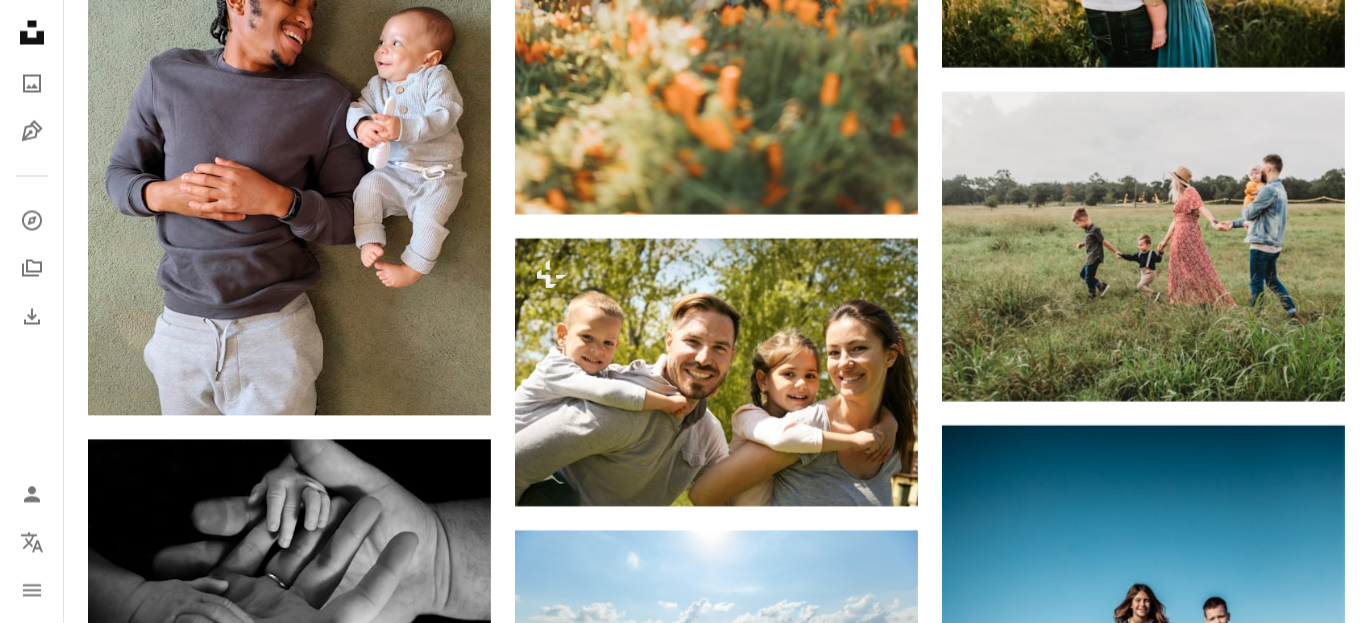 scroll, scrollTop: 1847, scrollLeft: 0, axis: vertical 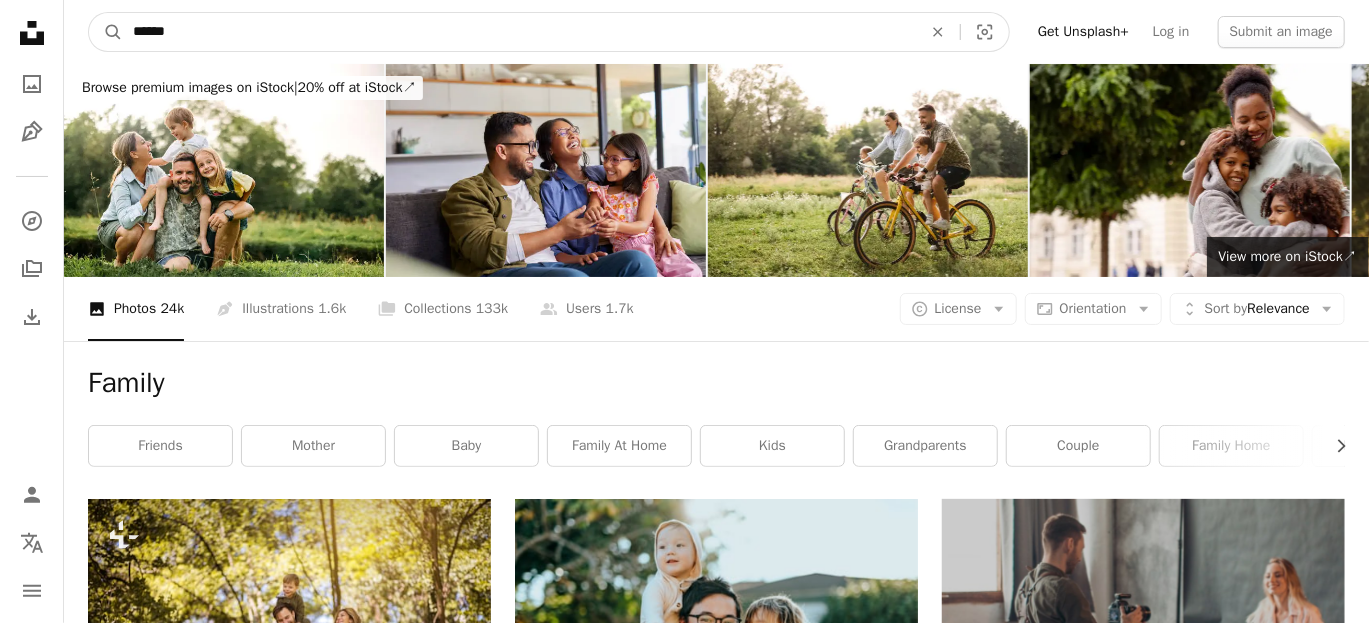 click on "******" at bounding box center [519, 32] 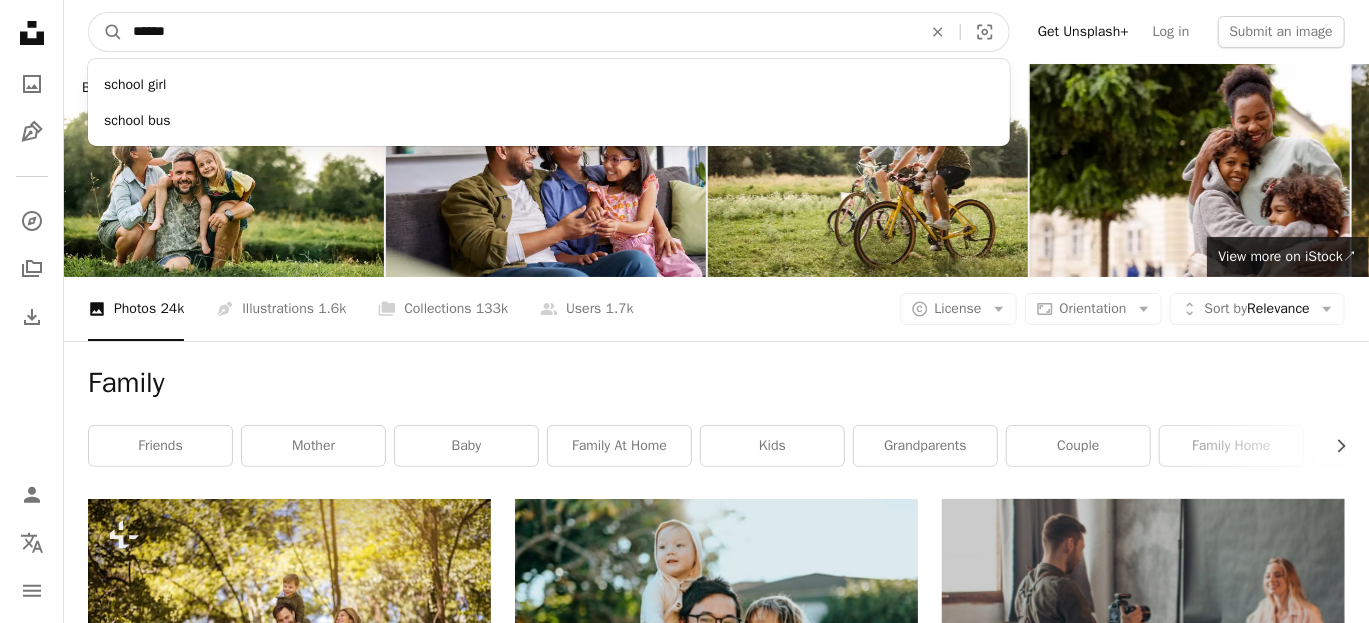 type on "******" 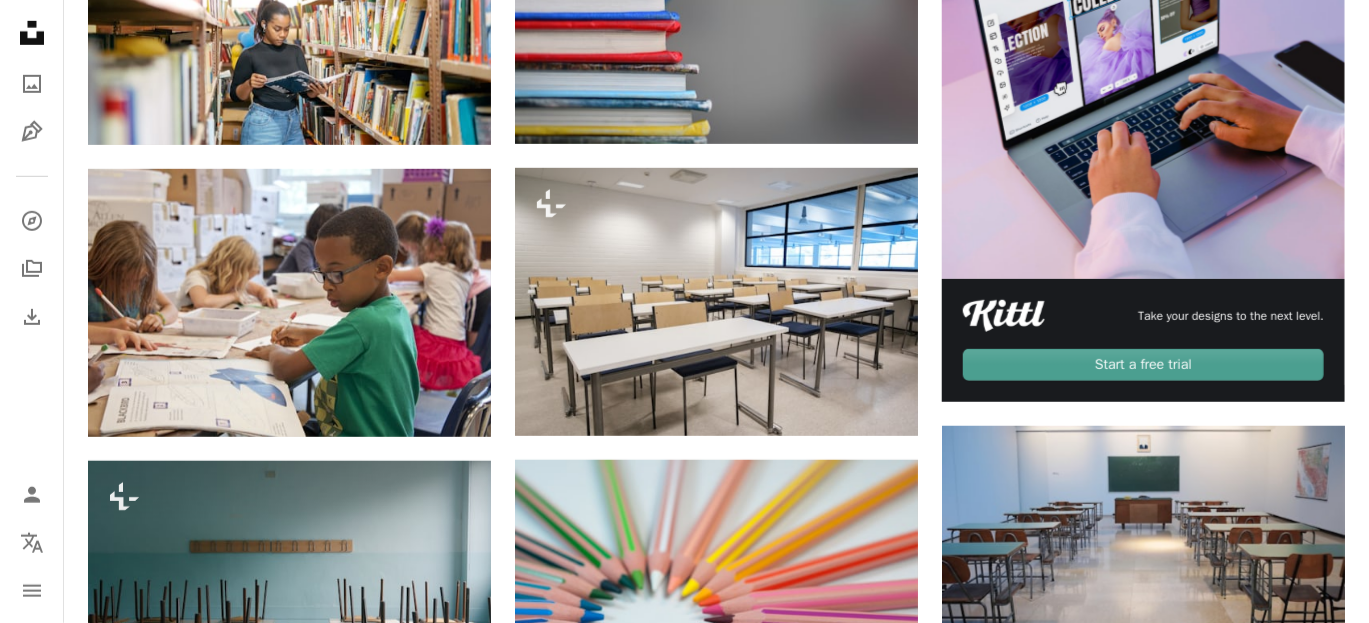 scroll, scrollTop: 624, scrollLeft: 0, axis: vertical 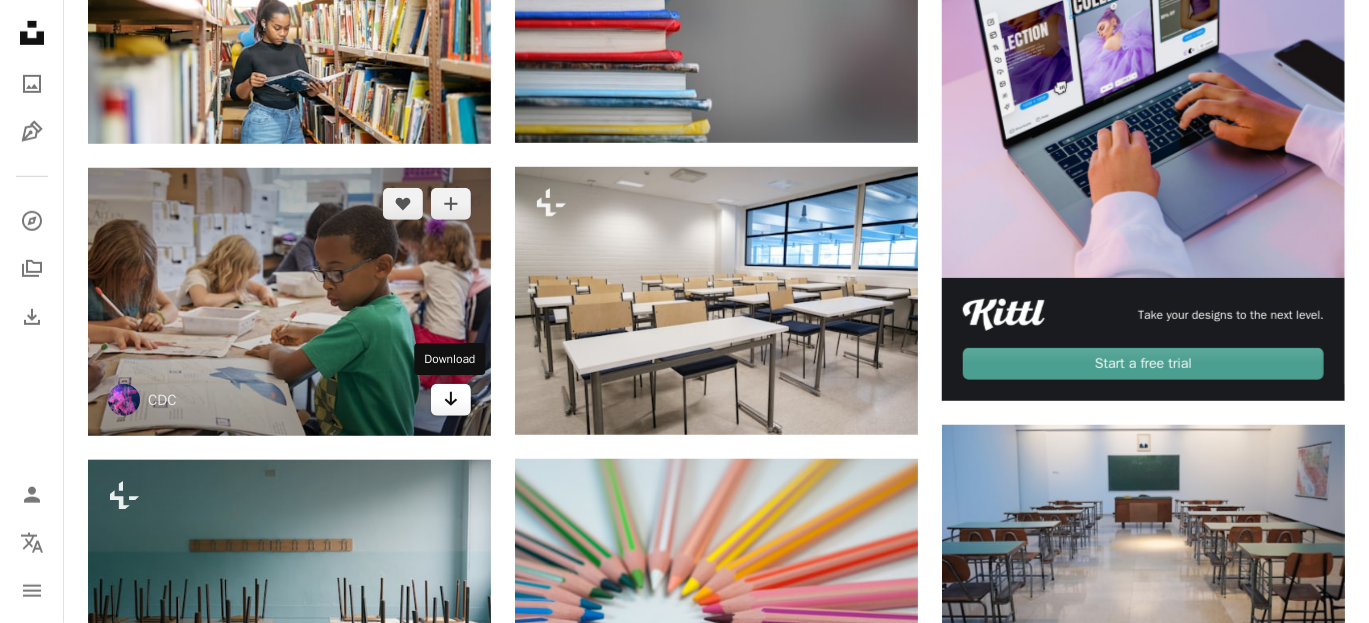click on "Arrow pointing down" 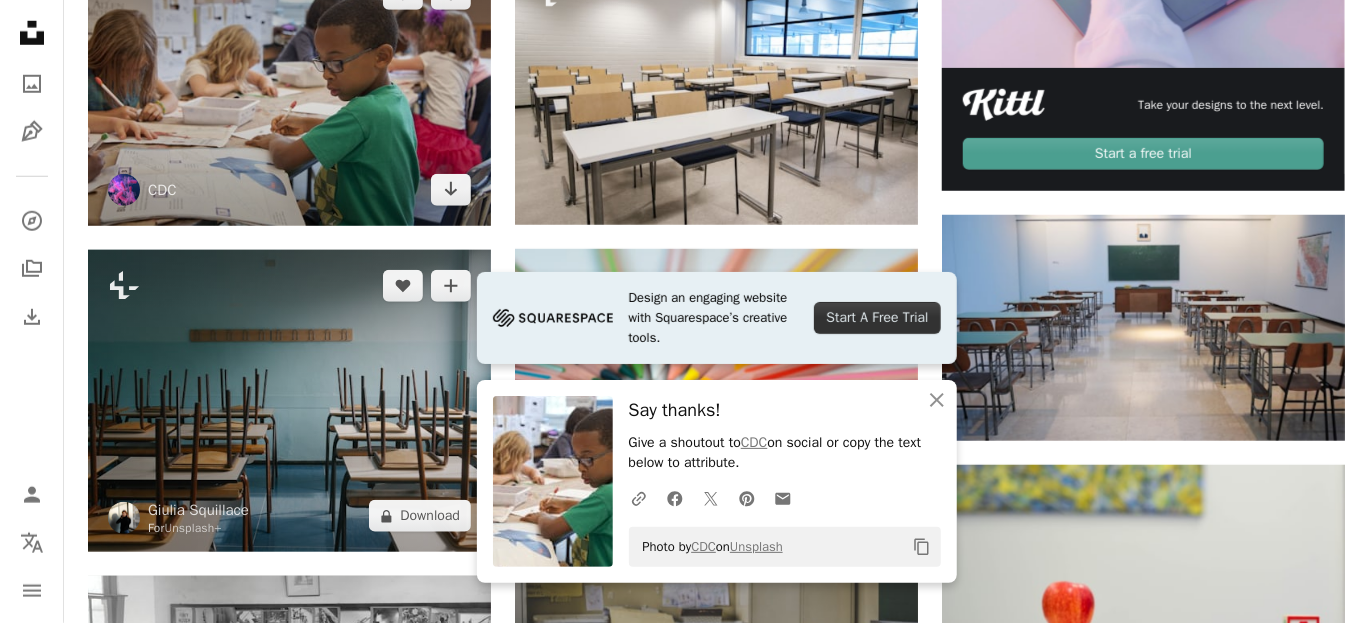 scroll, scrollTop: 847, scrollLeft: 0, axis: vertical 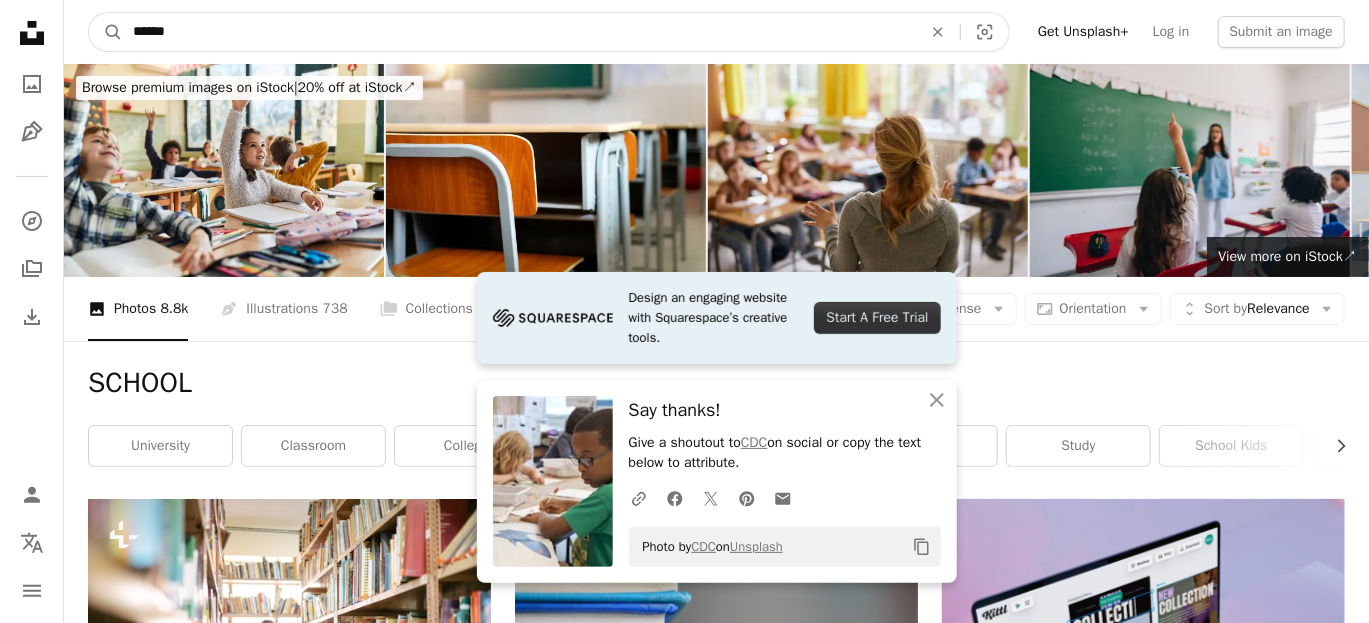 click on "******" at bounding box center [519, 32] 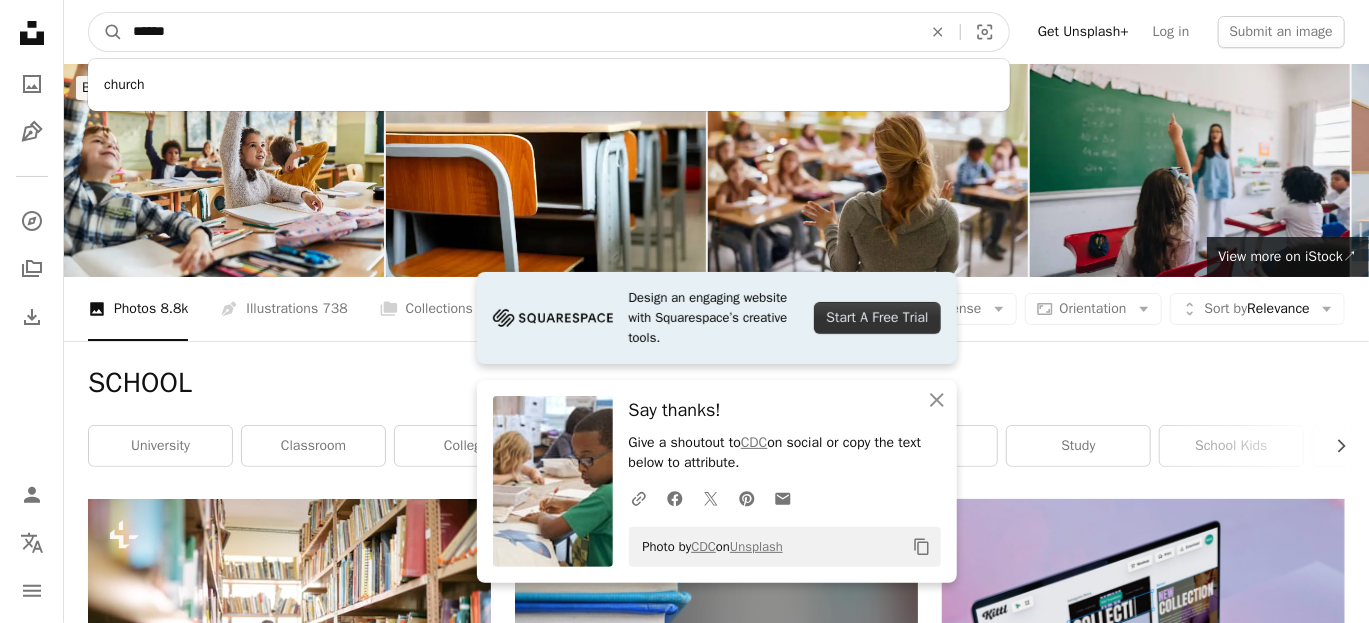 type on "******" 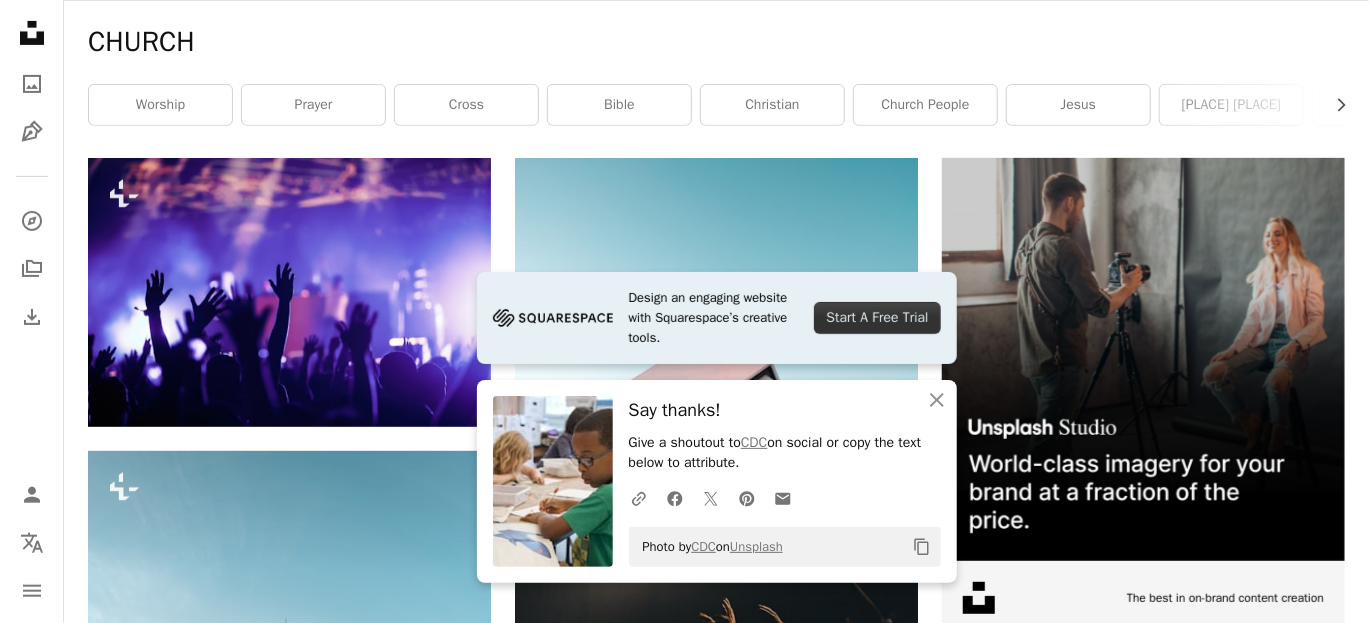 scroll, scrollTop: 374, scrollLeft: 0, axis: vertical 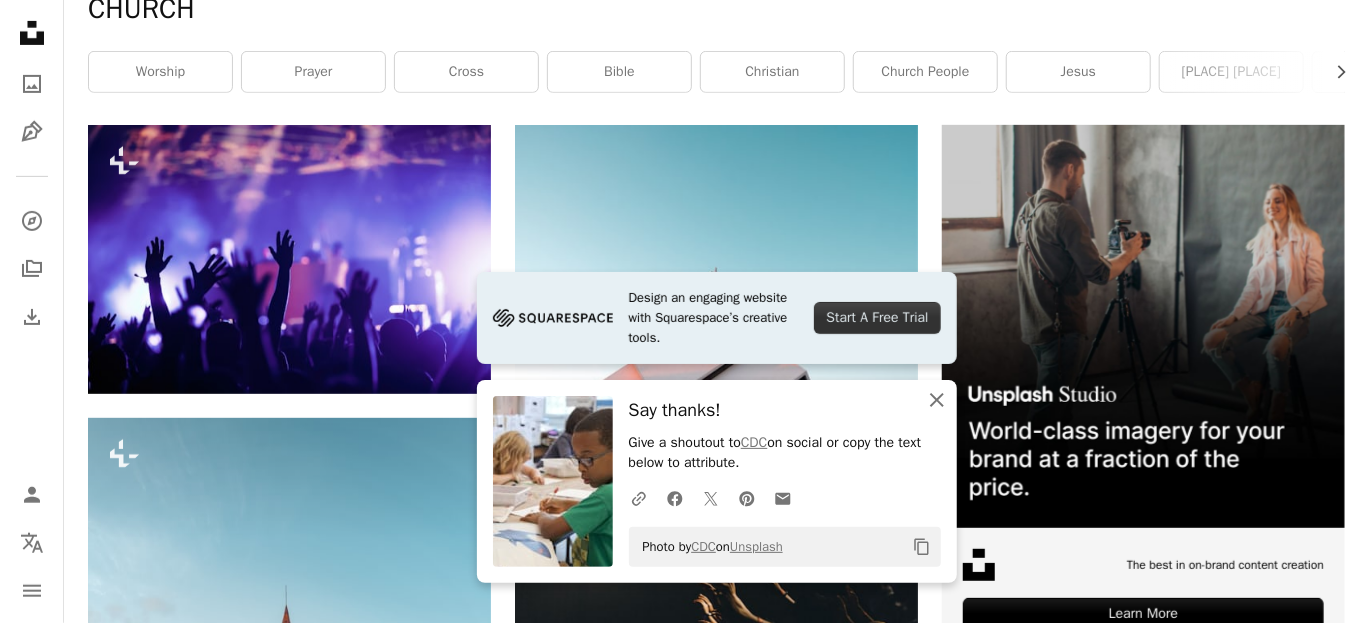 click on "An X shape" 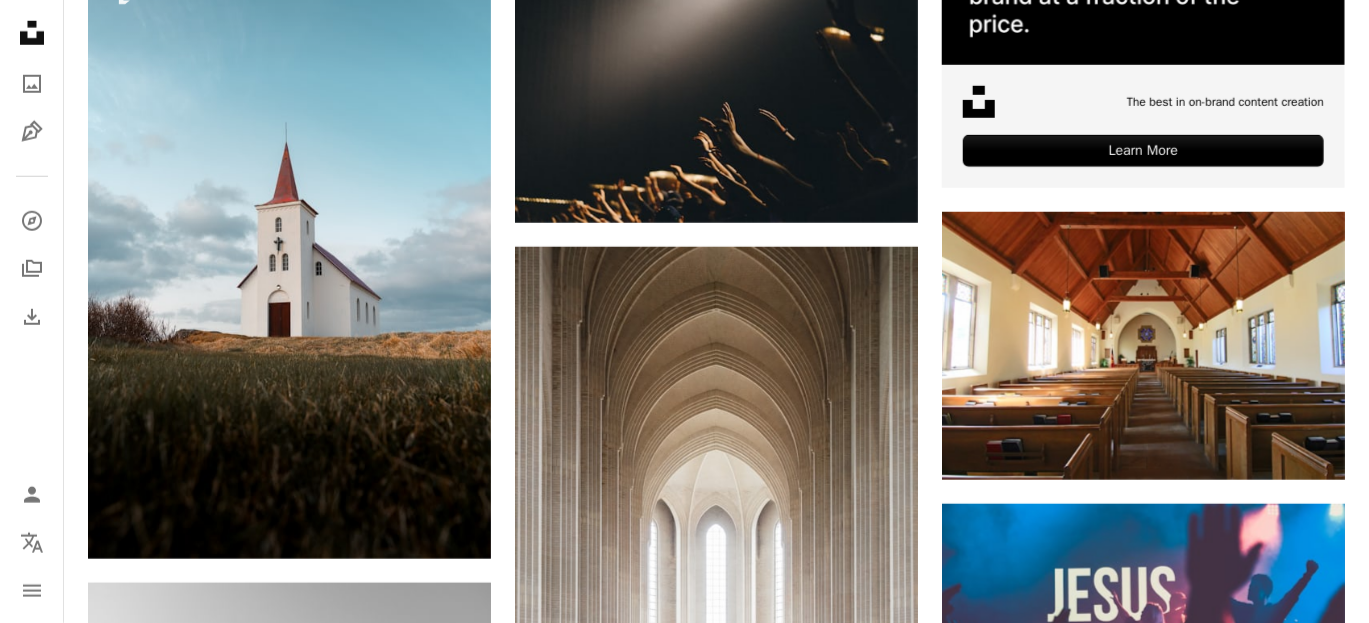 scroll, scrollTop: 847, scrollLeft: 0, axis: vertical 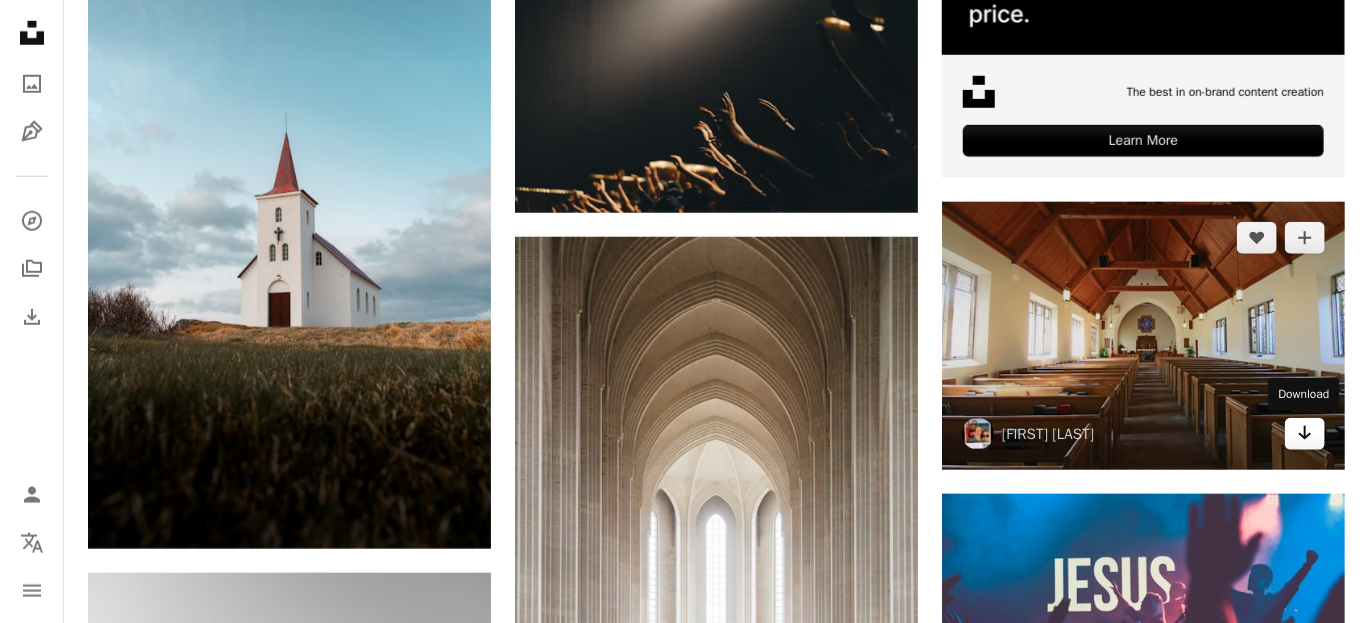 click on "Arrow pointing down" 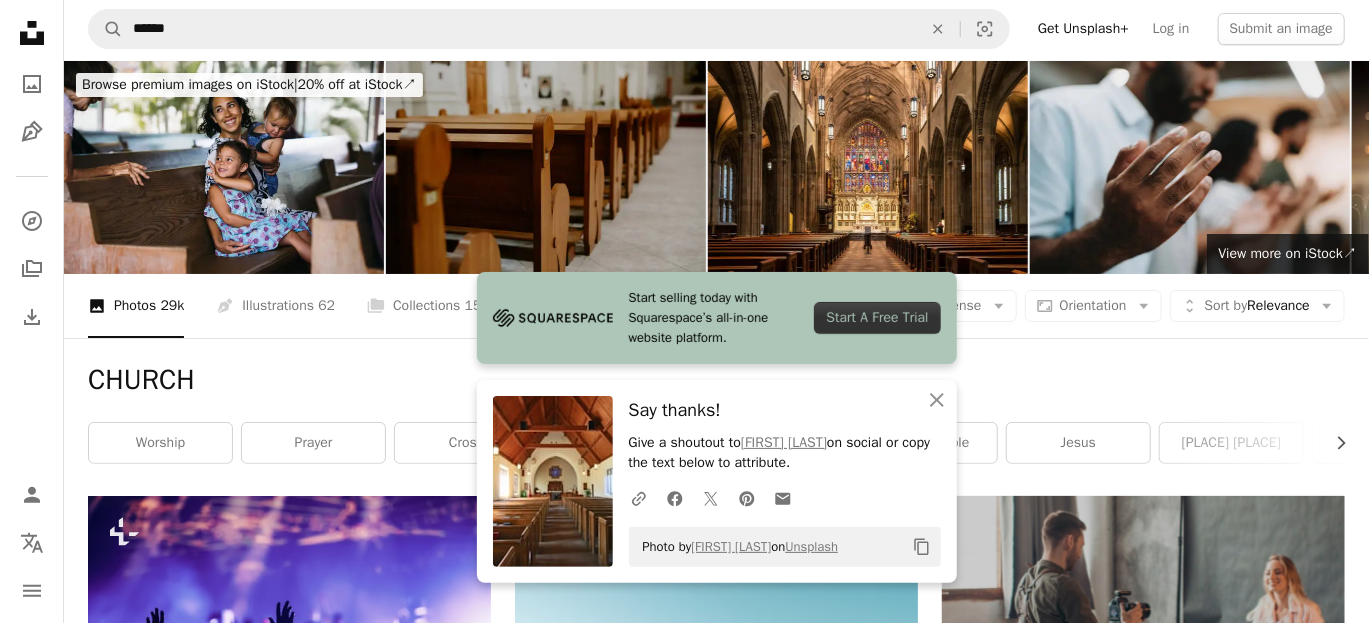 scroll, scrollTop: 0, scrollLeft: 0, axis: both 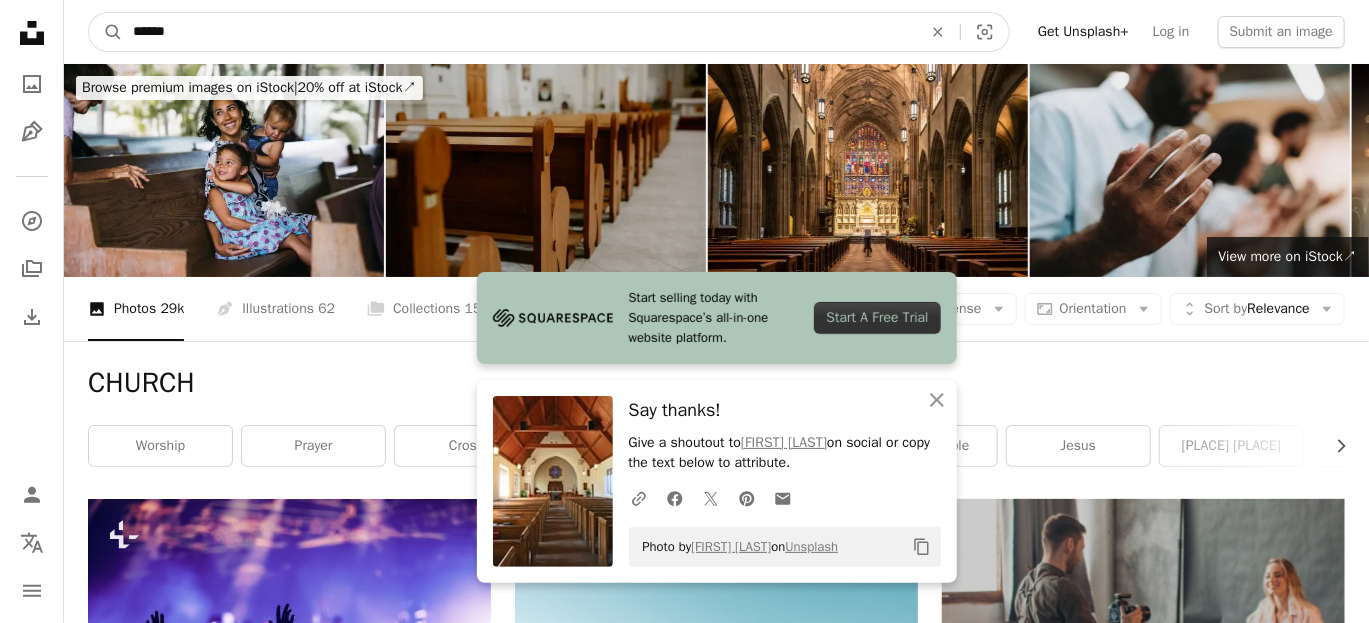 click on "******" at bounding box center (519, 32) 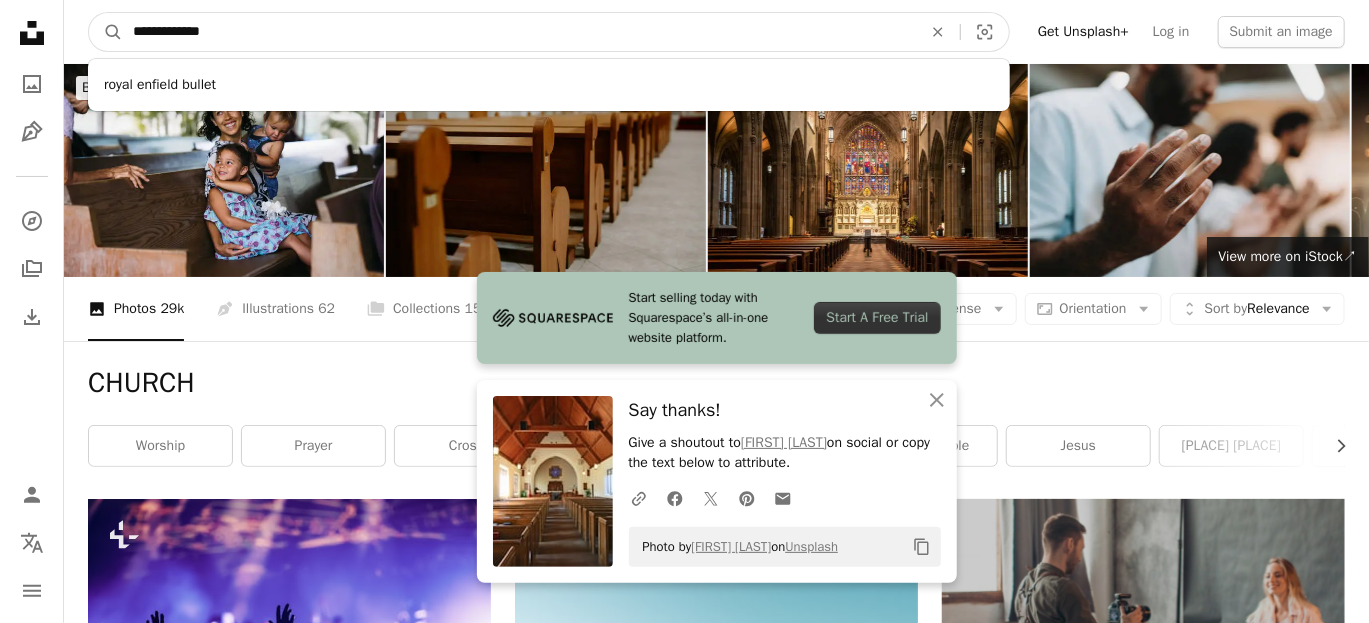 type on "**********" 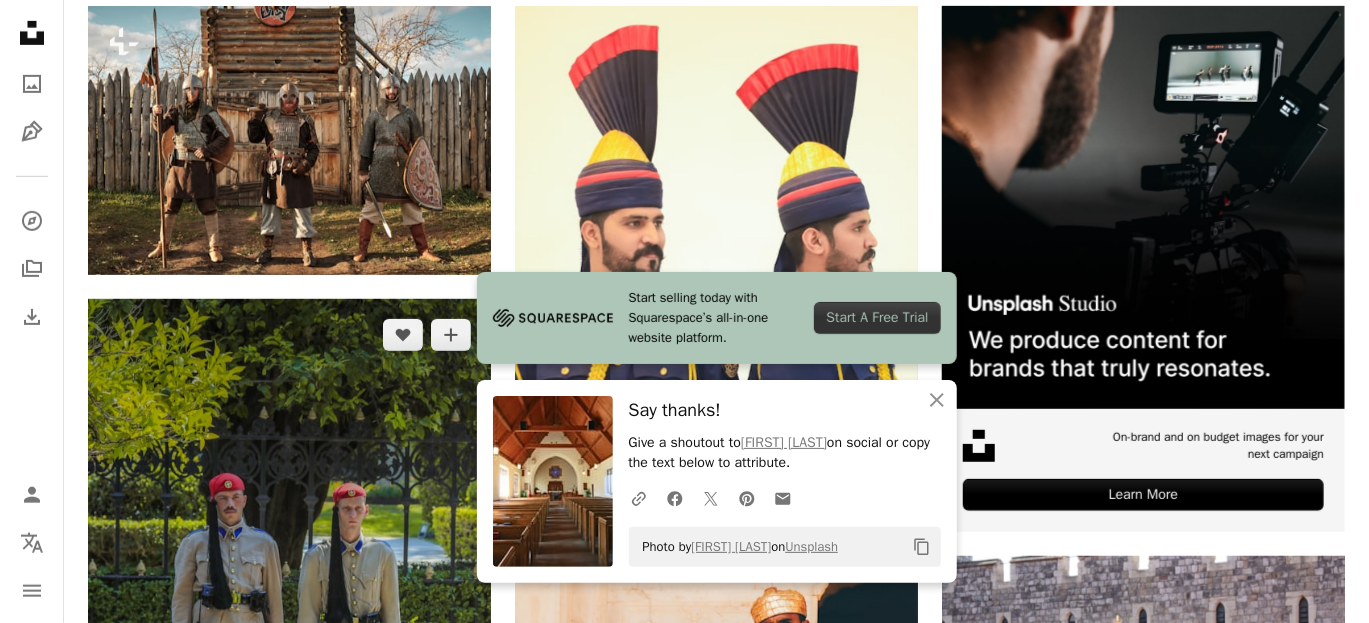 scroll, scrollTop: 0, scrollLeft: 0, axis: both 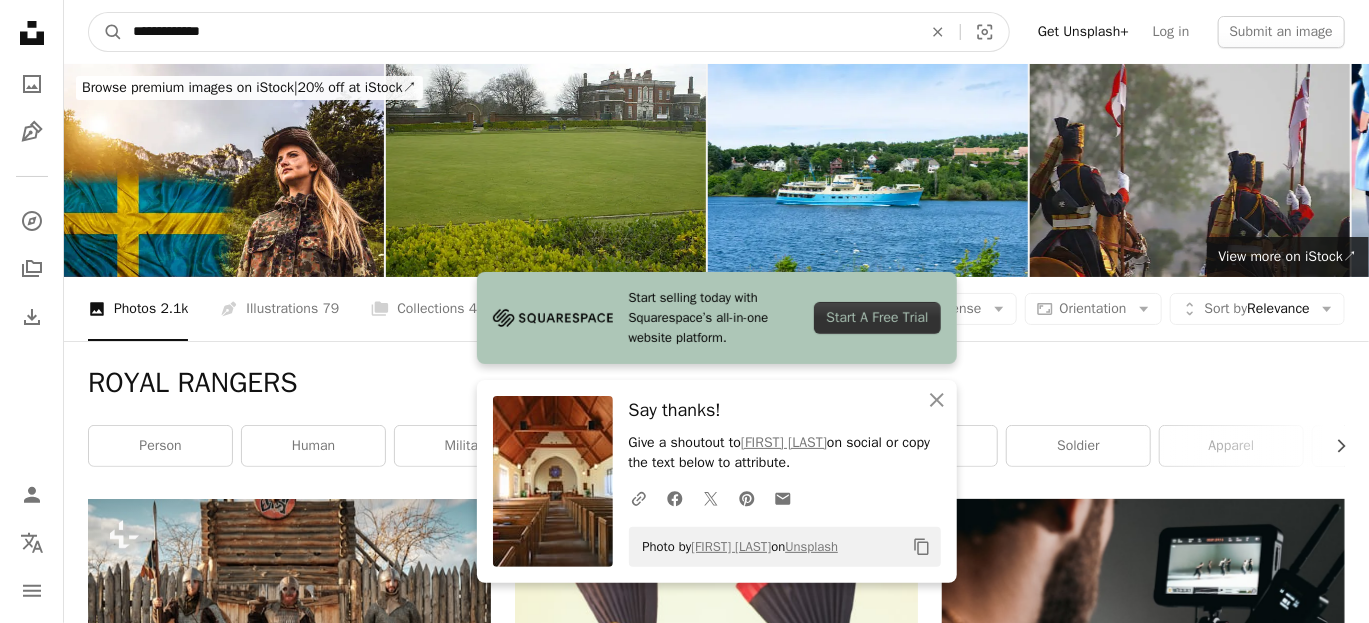 click on "**********" at bounding box center [519, 32] 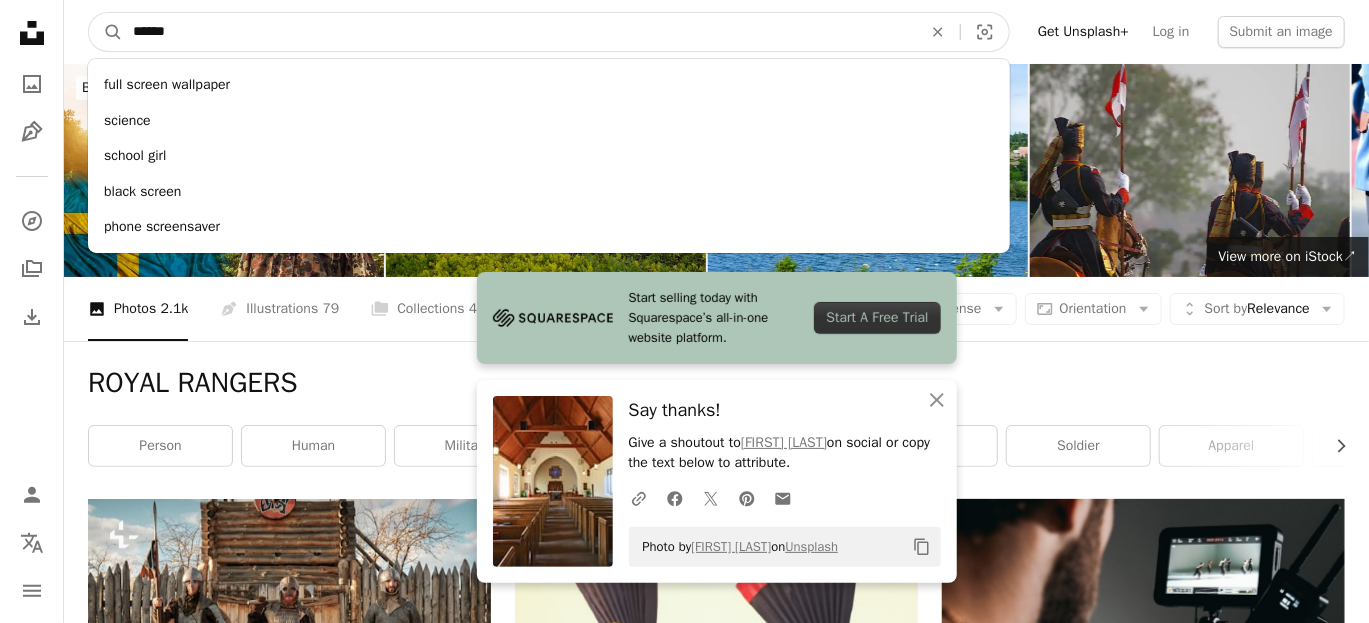 type on "******" 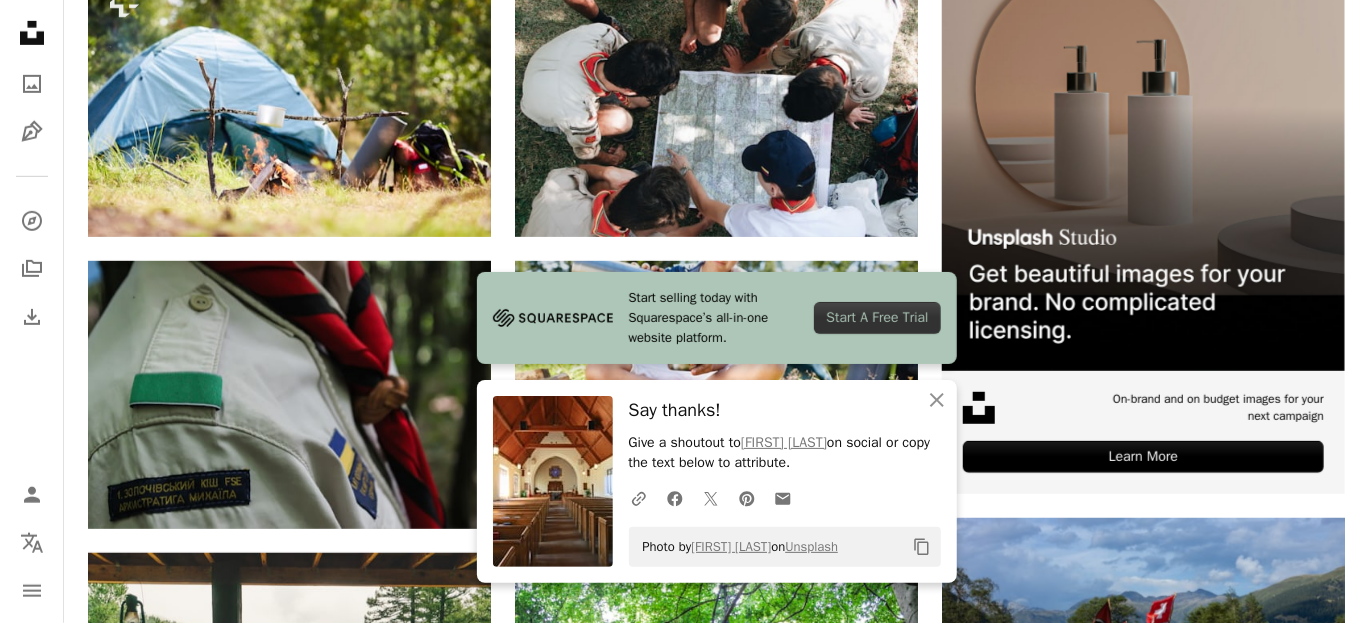 scroll, scrollTop: 541, scrollLeft: 0, axis: vertical 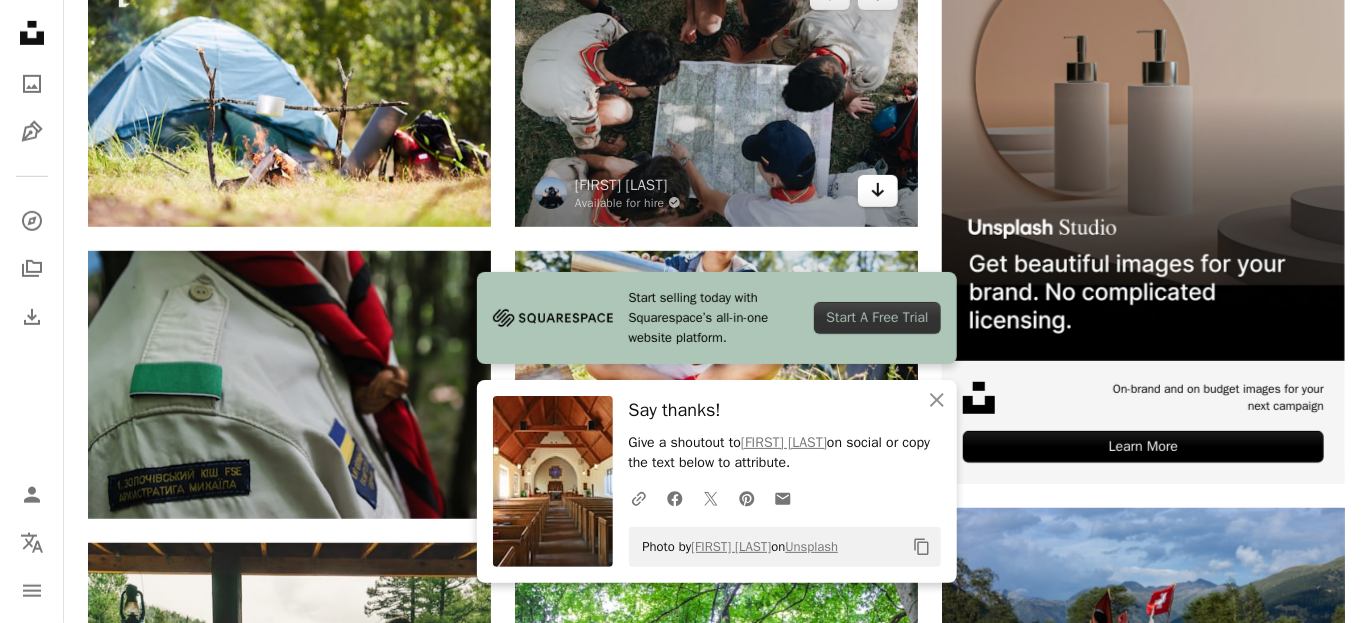 click 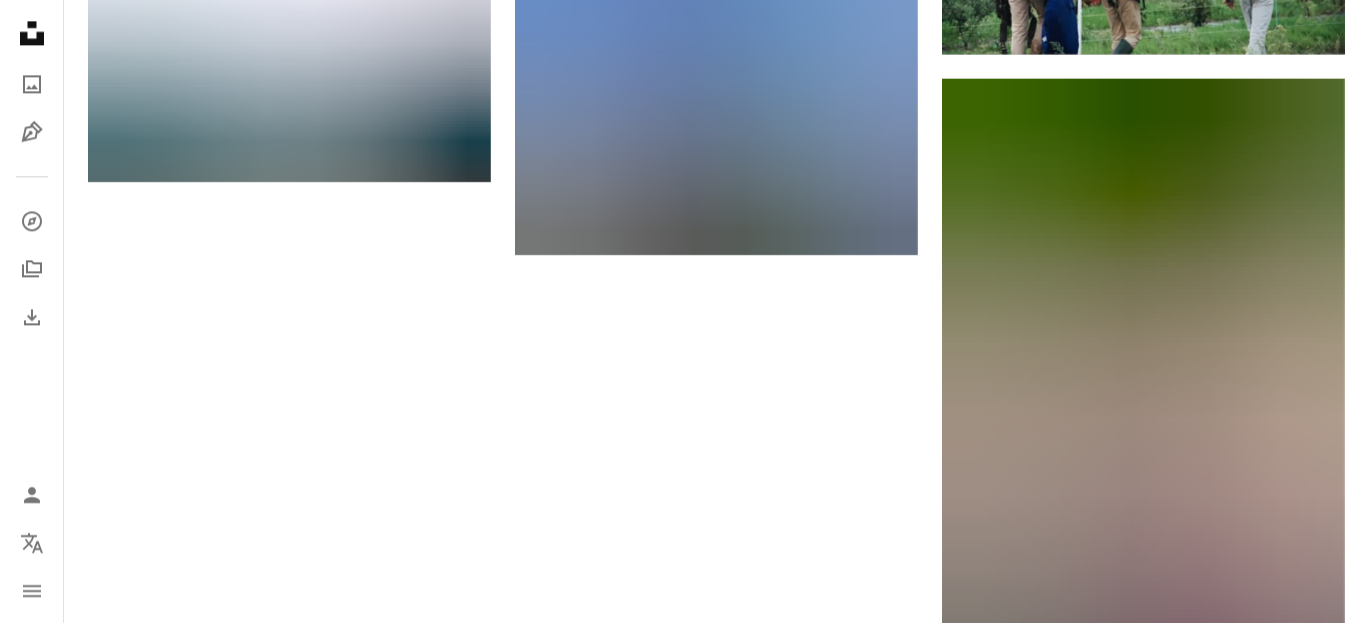 scroll, scrollTop: 2347, scrollLeft: 0, axis: vertical 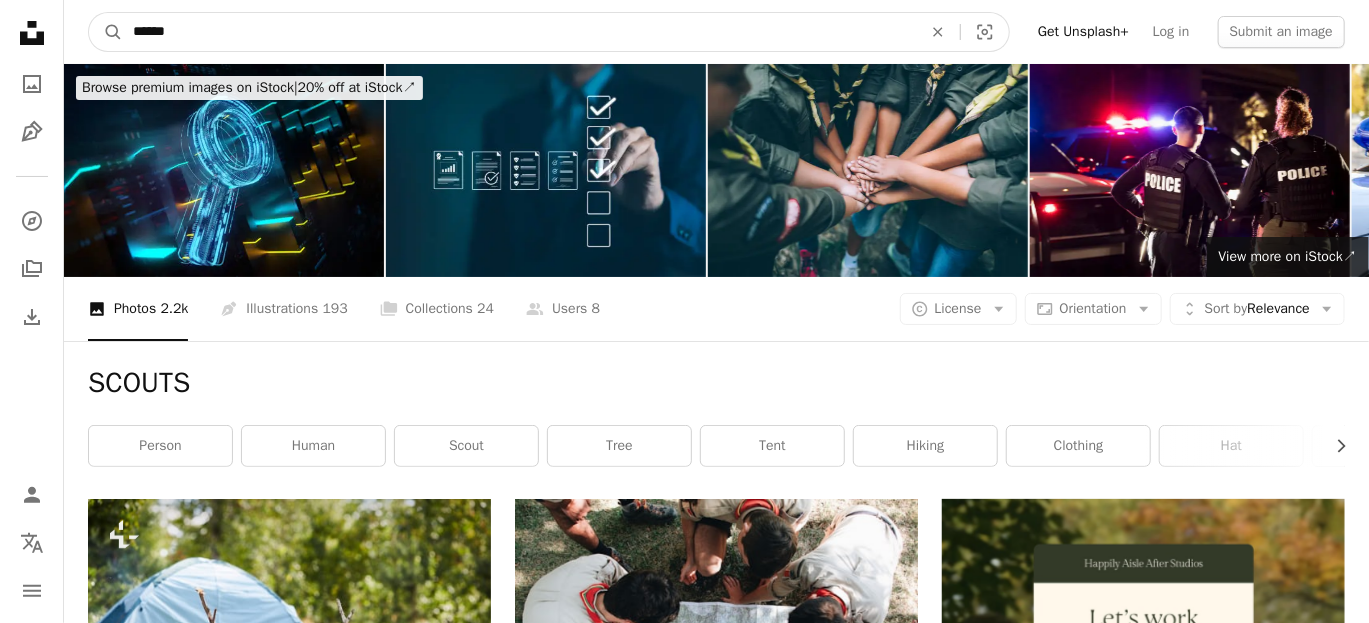 click on "******" at bounding box center [519, 32] 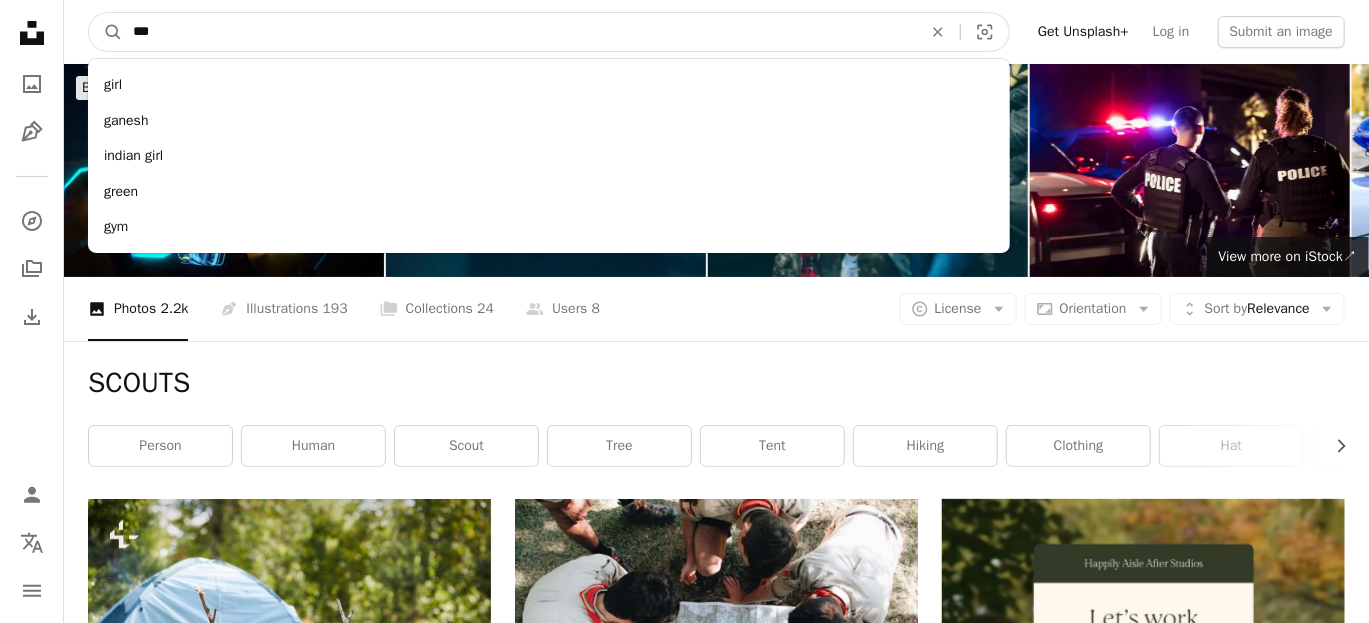 type on "***" 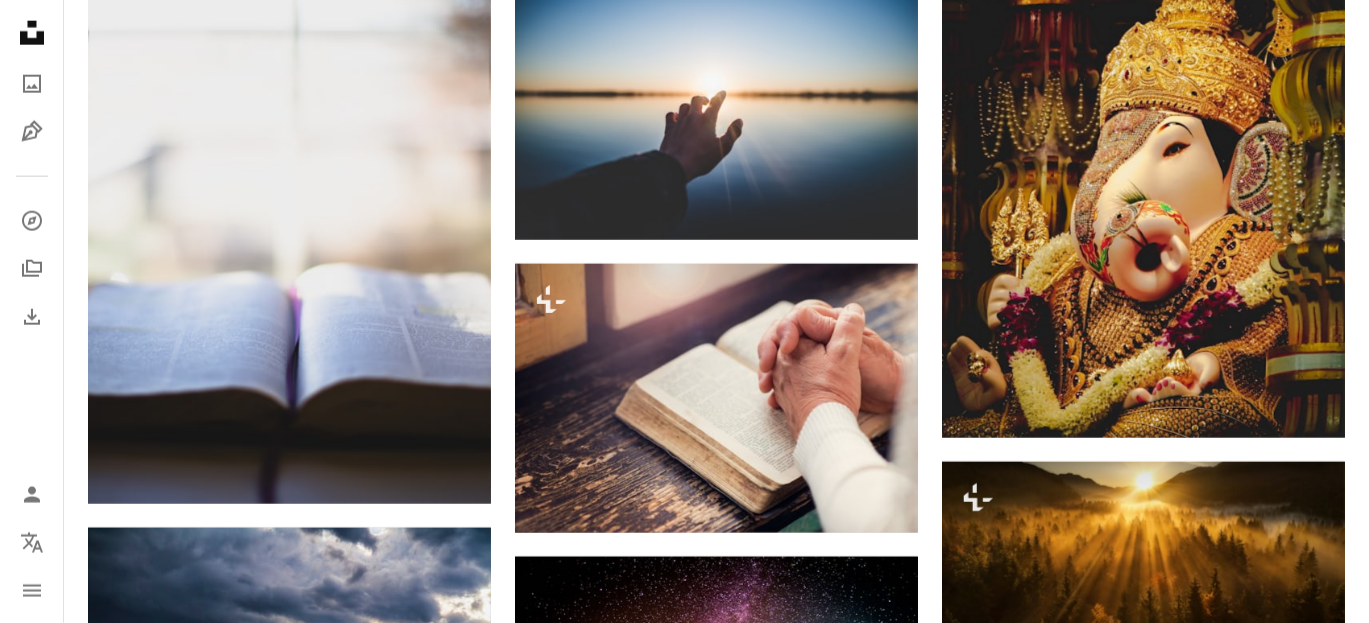scroll, scrollTop: 1152, scrollLeft: 0, axis: vertical 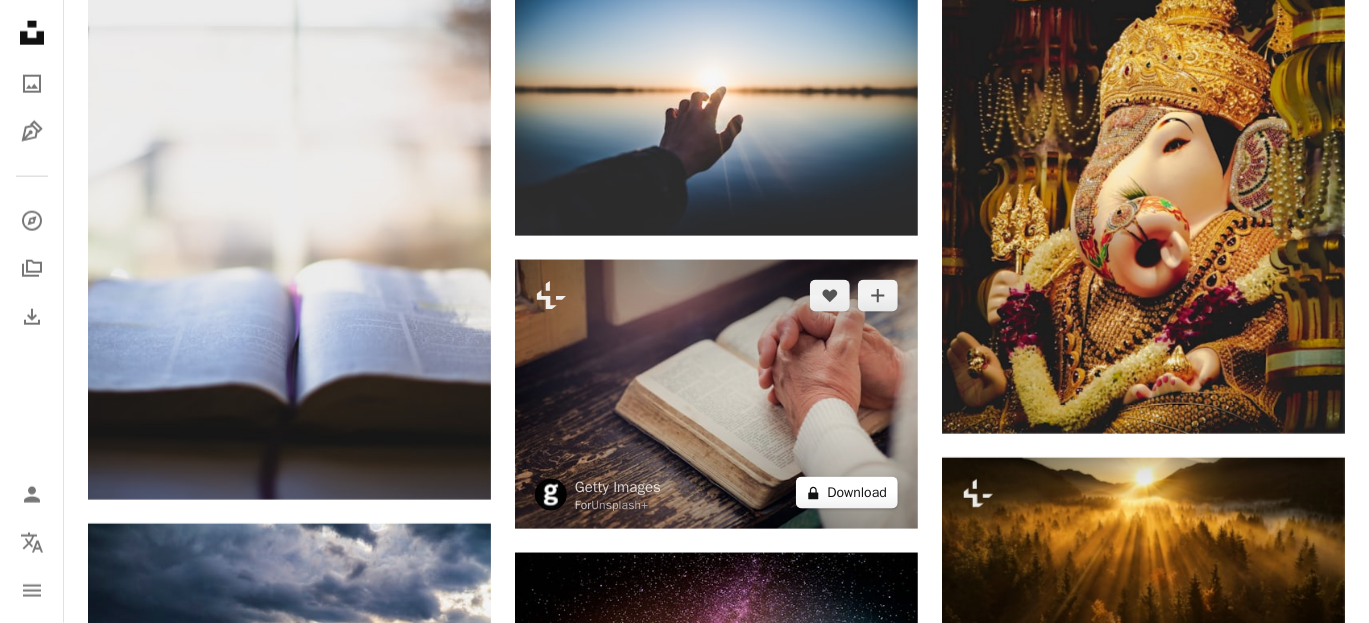 click on "A lock Download" at bounding box center [847, 493] 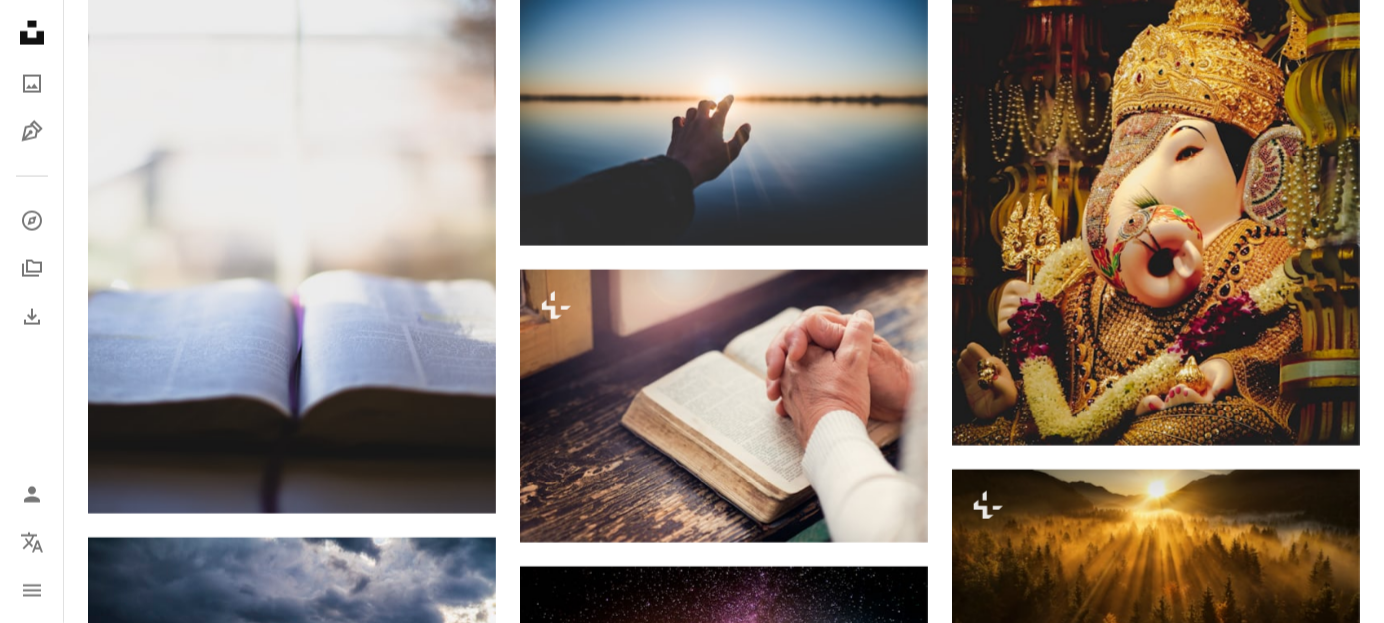 click on "Premium, ready to use images. Get unlimited access. A plus sign Members-only content added monthly A plus sign Unlimited royalty-free downloads A plus sign Illustrations  New A plus sign Enhanced legal protections yearly 66%  off monthly €12   €4 EUR per month * Get  Unsplash+ * When paid annually, billed upfront  €48 Taxes where applicable. Renews automatically. Cancel anytime." at bounding box center (870, 3630) 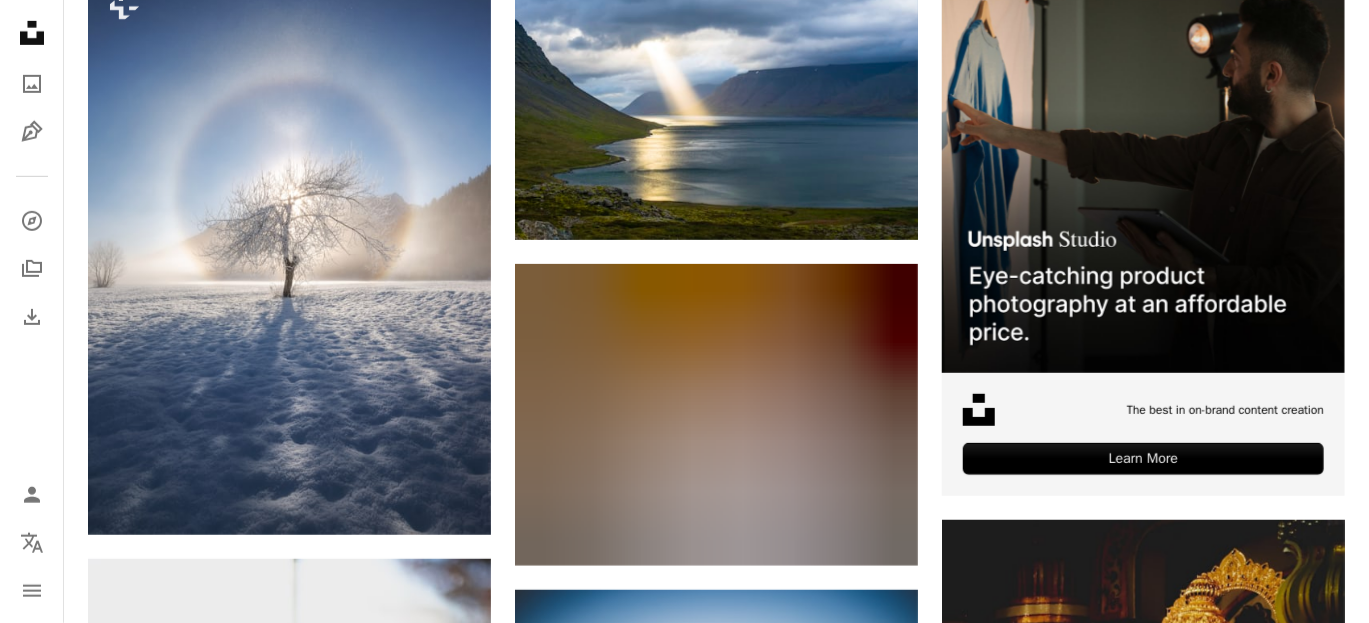 scroll, scrollTop: 0, scrollLeft: 0, axis: both 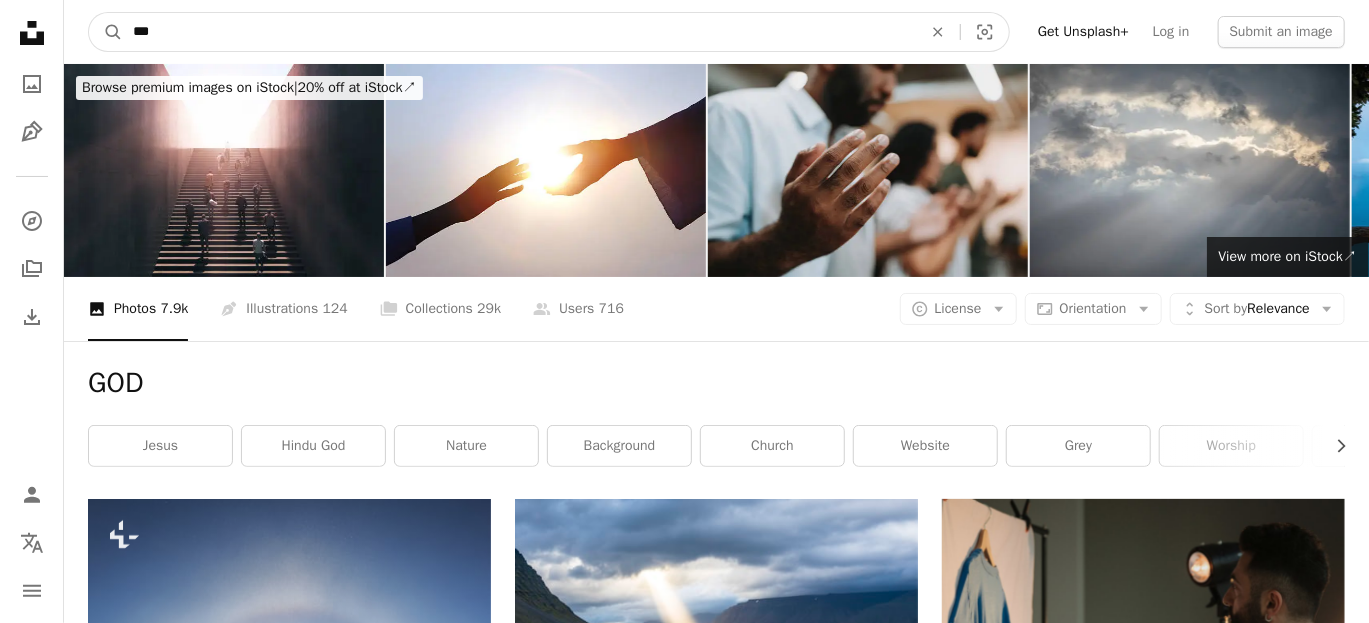 click on "***" at bounding box center [519, 32] 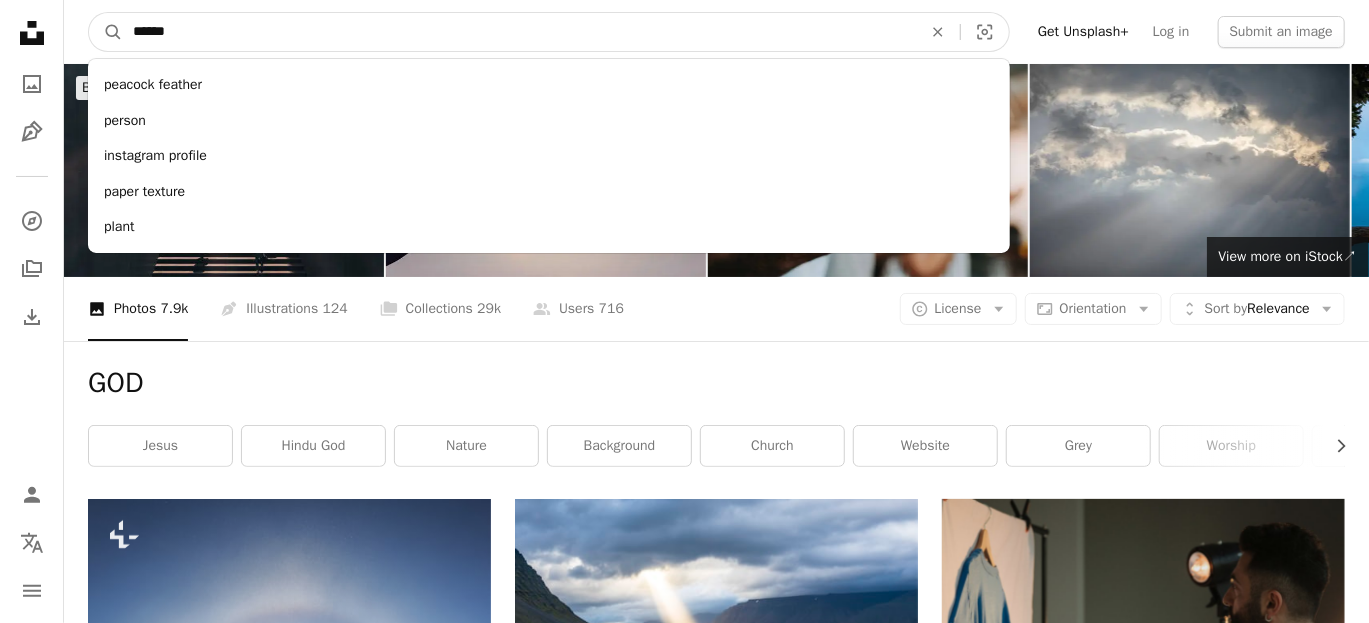 type on "******" 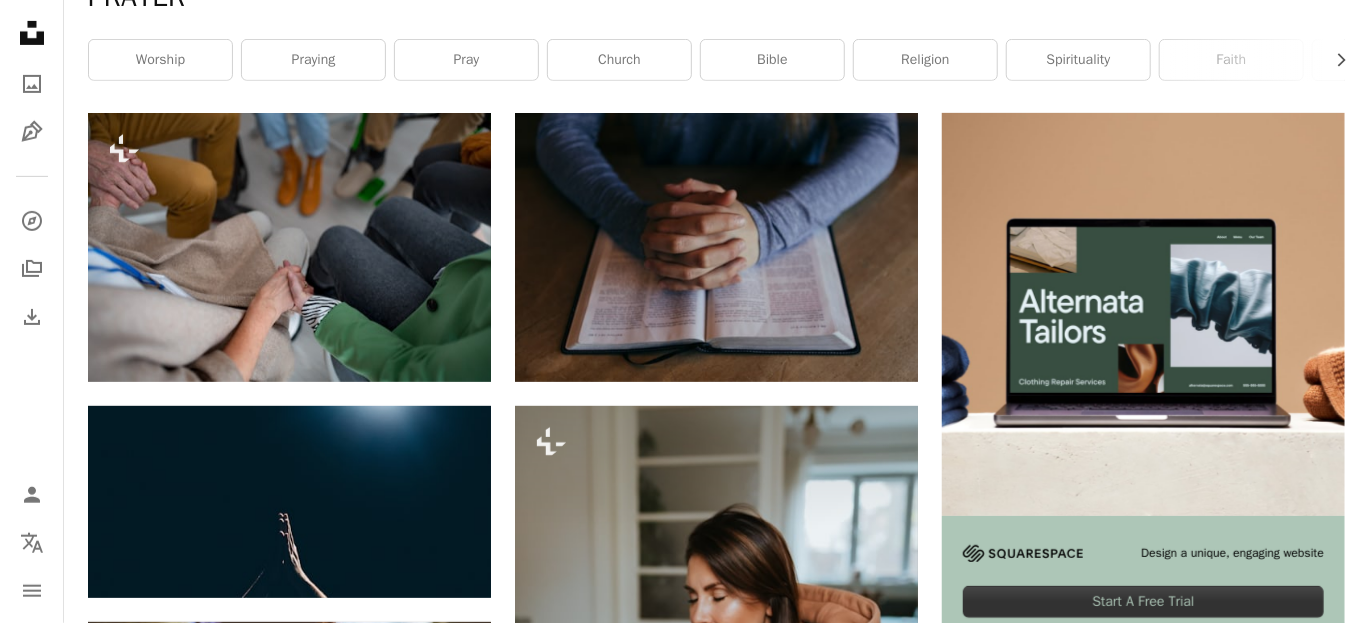 scroll, scrollTop: 416, scrollLeft: 0, axis: vertical 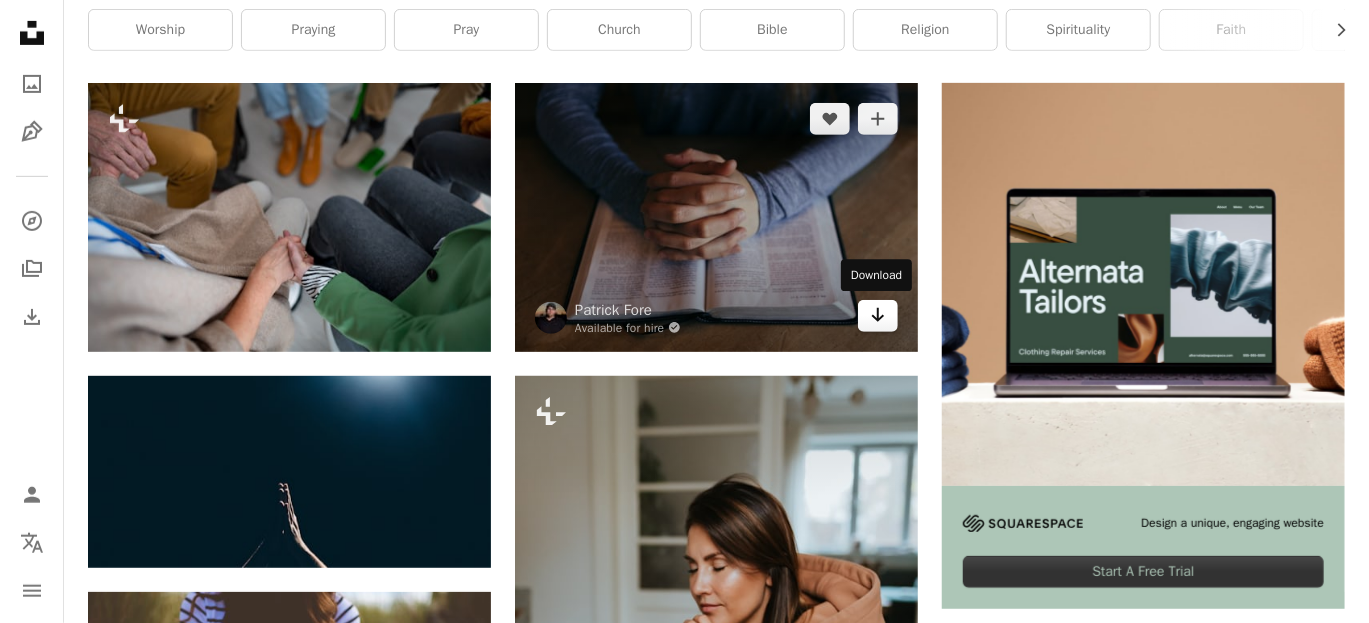 click on "Arrow pointing down" 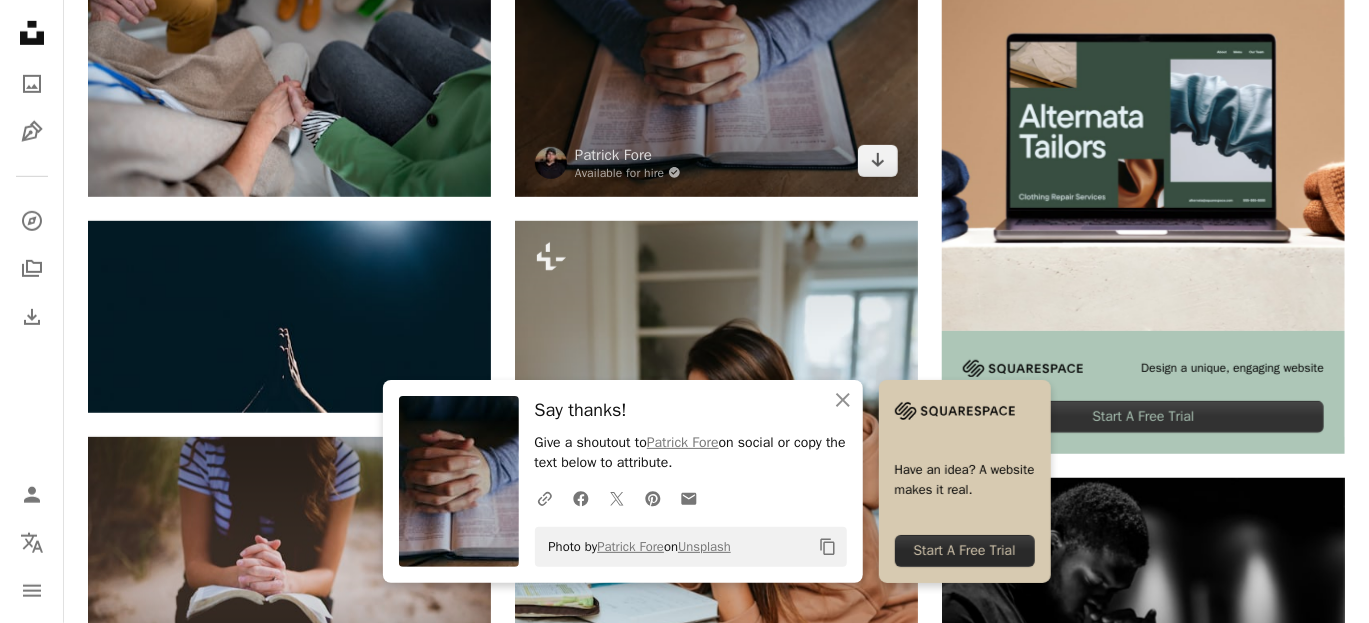 scroll, scrollTop: 638, scrollLeft: 0, axis: vertical 